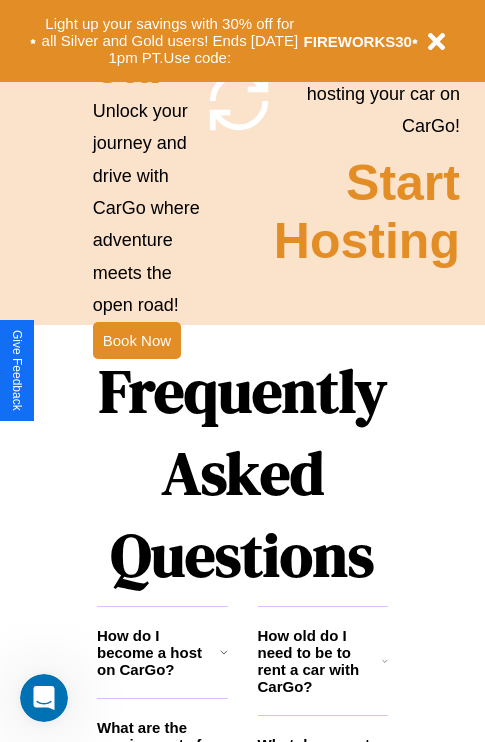scroll, scrollTop: 1947, scrollLeft: 0, axis: vertical 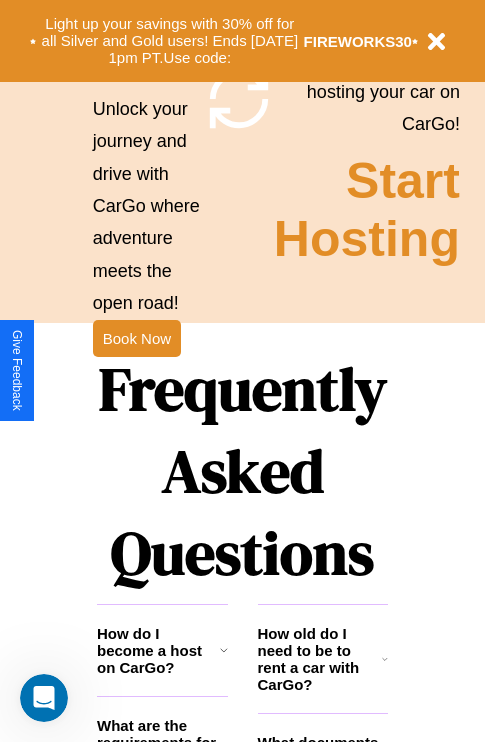 click on "Frequently Asked Questions" at bounding box center [242, 471] 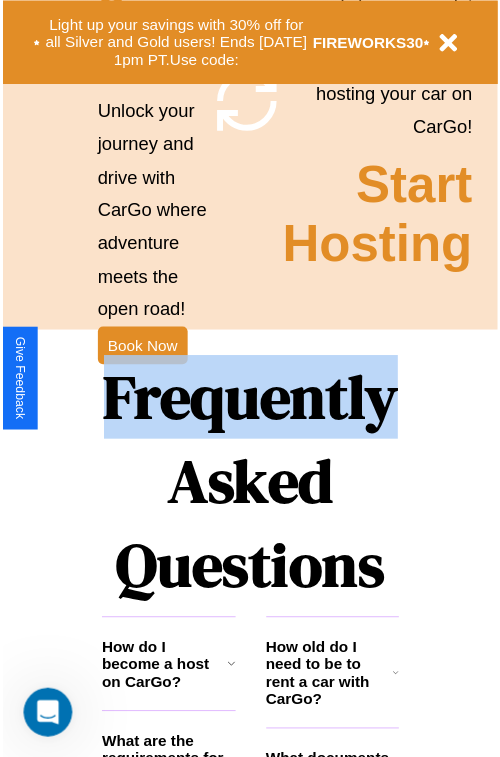 scroll, scrollTop: 0, scrollLeft: 0, axis: both 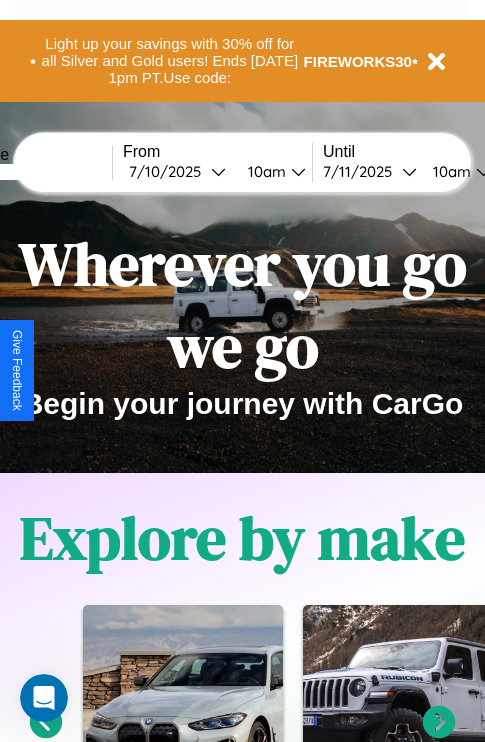 click at bounding box center (37, 172) 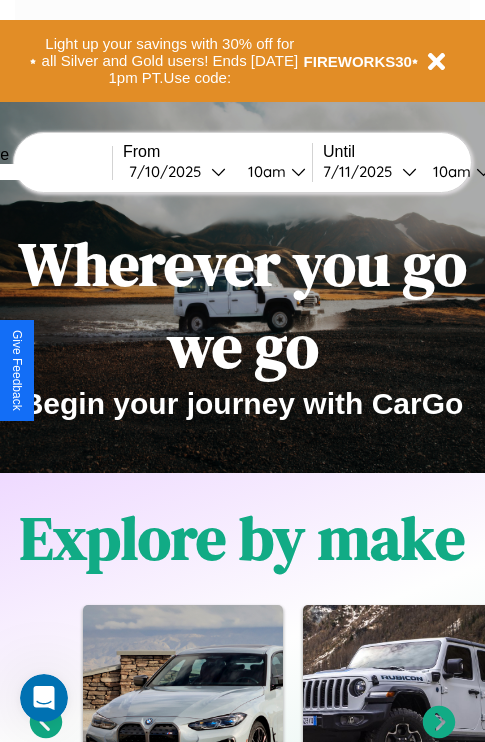 type on "*****" 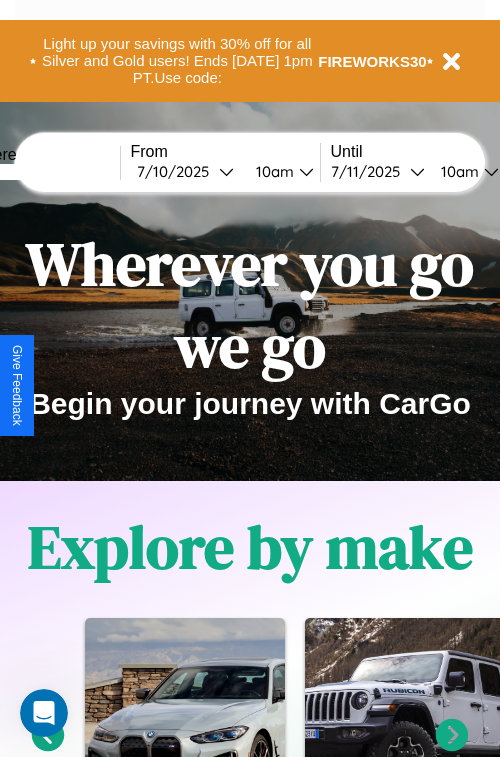 select on "*" 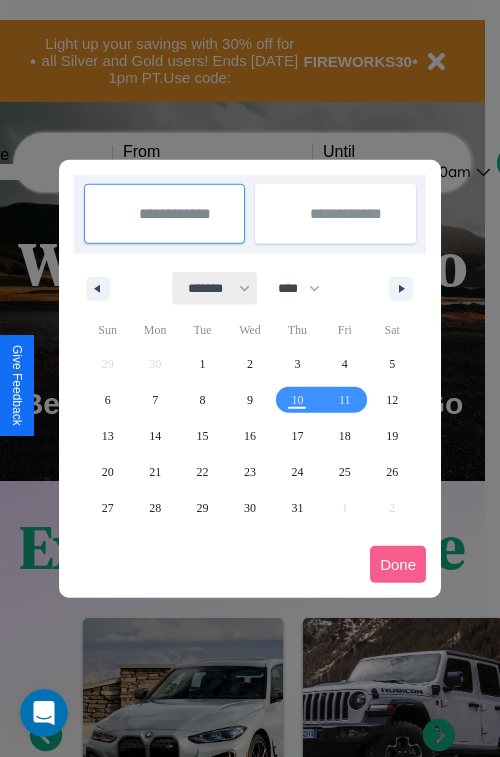 click on "******* ******** ***** ***** *** **** **** ****** ********* ******* ******** ********" at bounding box center [215, 288] 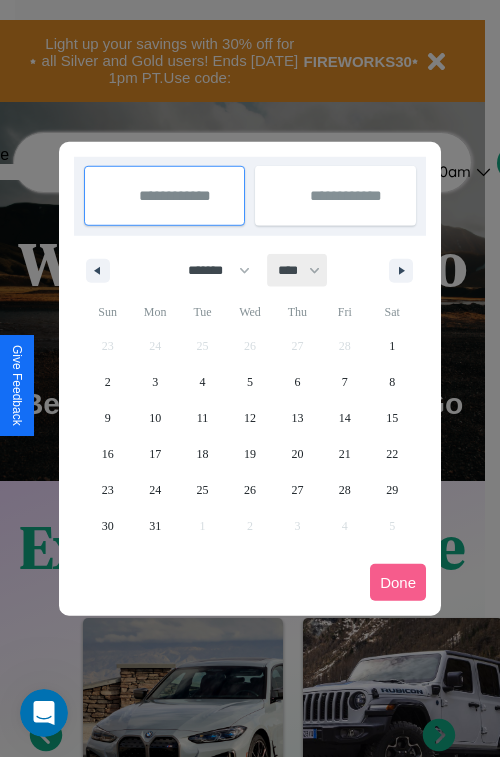 click on "**** **** **** **** **** **** **** **** **** **** **** **** **** **** **** **** **** **** **** **** **** **** **** **** **** **** **** **** **** **** **** **** **** **** **** **** **** **** **** **** **** **** **** **** **** **** **** **** **** **** **** **** **** **** **** **** **** **** **** **** **** **** **** **** **** **** **** **** **** **** **** **** **** **** **** **** **** **** **** **** **** **** **** **** **** **** **** **** **** **** **** **** **** **** **** **** **** **** **** **** **** **** **** **** **** **** **** **** **** **** **** **** **** **** **** **** **** **** **** **** ****" at bounding box center (298, 270) 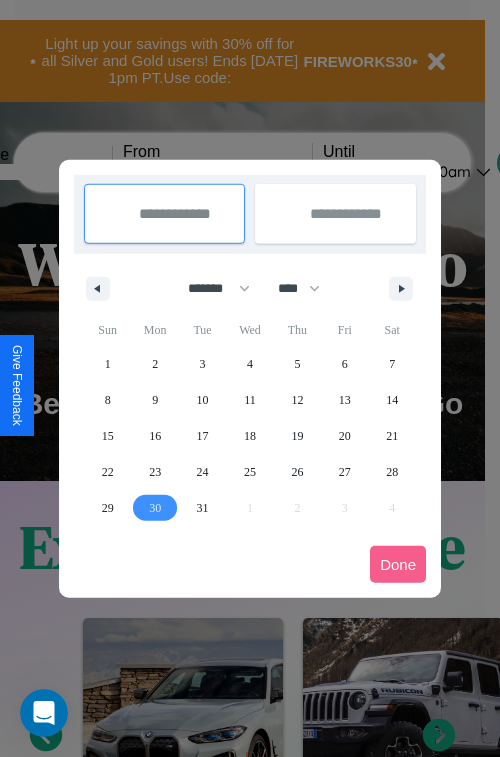 click on "30" at bounding box center [155, 508] 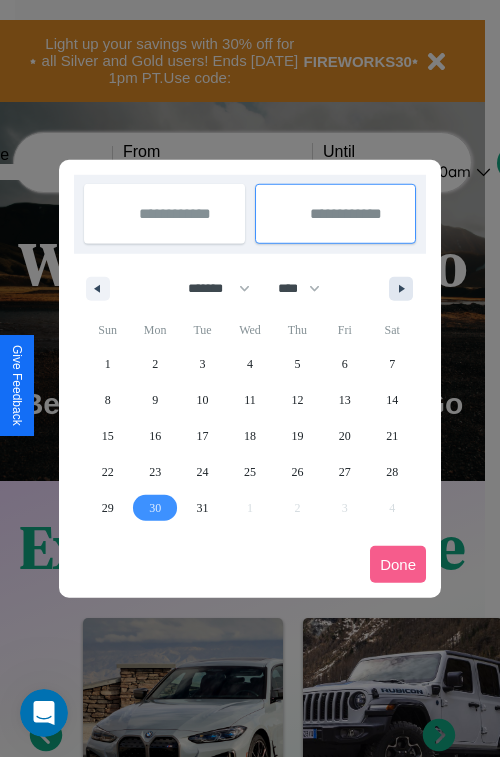 click at bounding box center (405, 289) 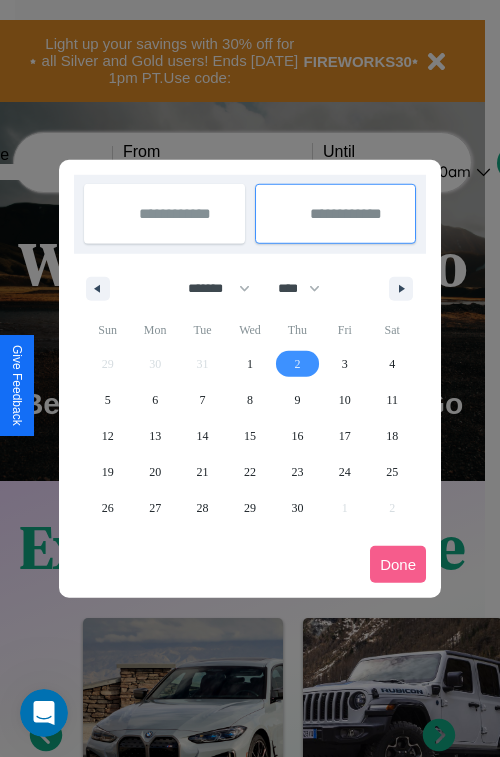 click on "2" at bounding box center [297, 364] 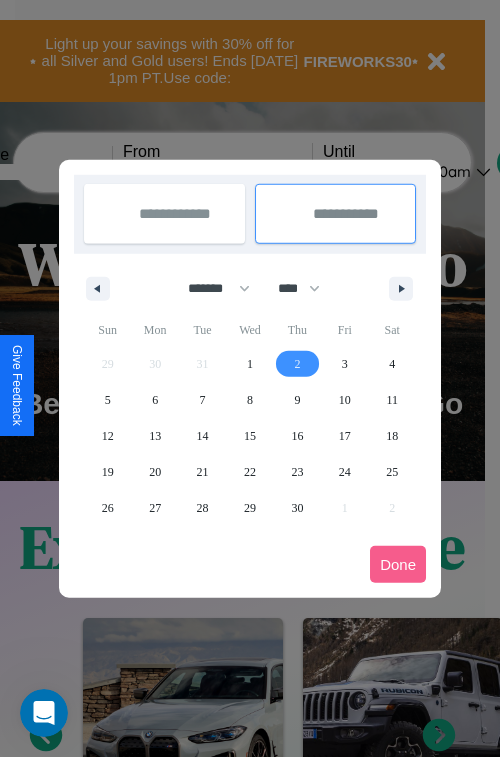 select on "*" 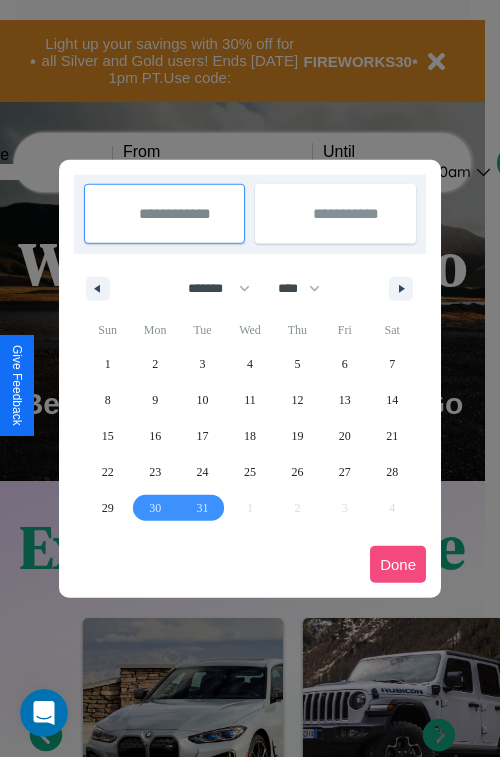 click on "Done" at bounding box center (398, 564) 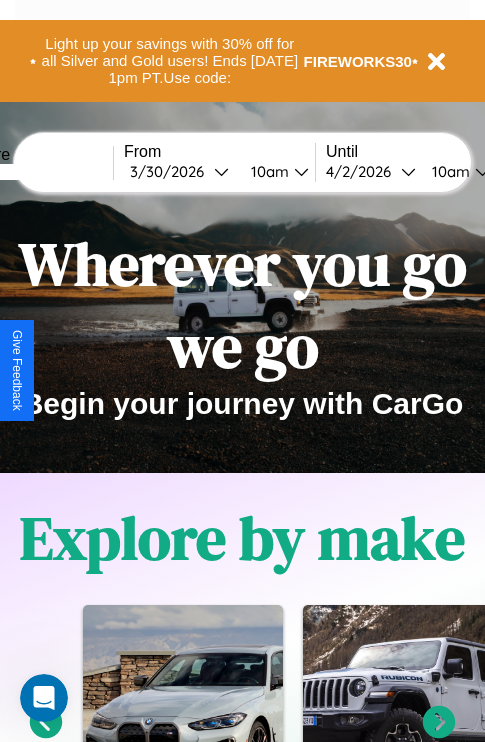 click on "10am" at bounding box center [267, 171] 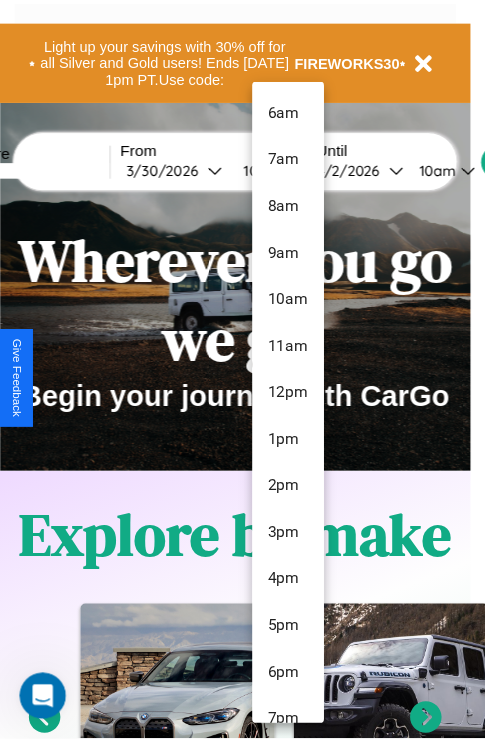 scroll, scrollTop: 211, scrollLeft: 0, axis: vertical 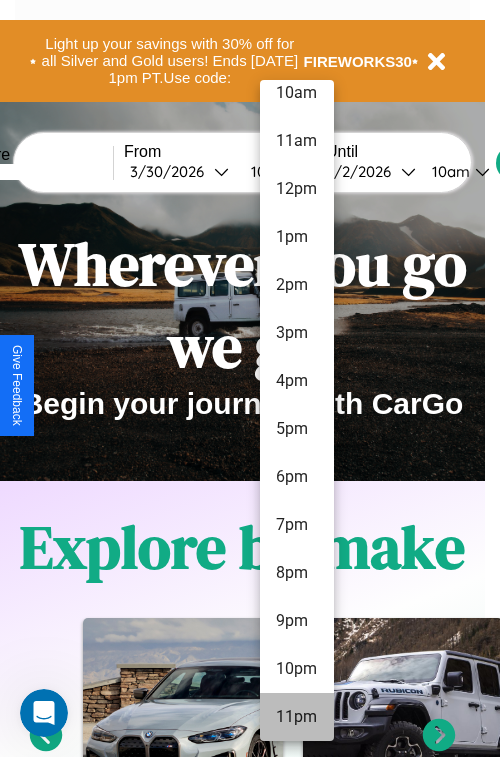 click on "11pm" at bounding box center (297, 717) 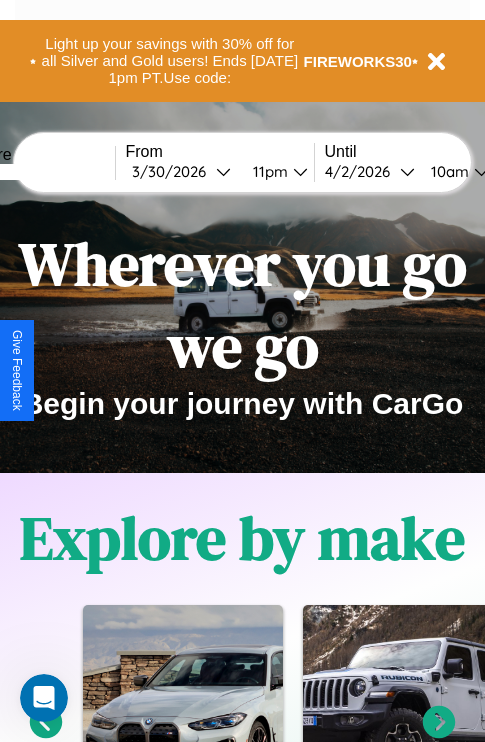 click on "10am" at bounding box center (447, 171) 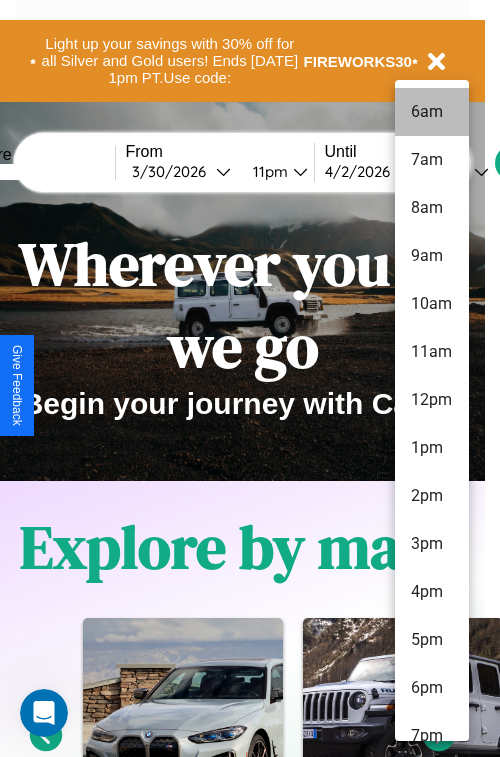 click on "6am" at bounding box center (432, 112) 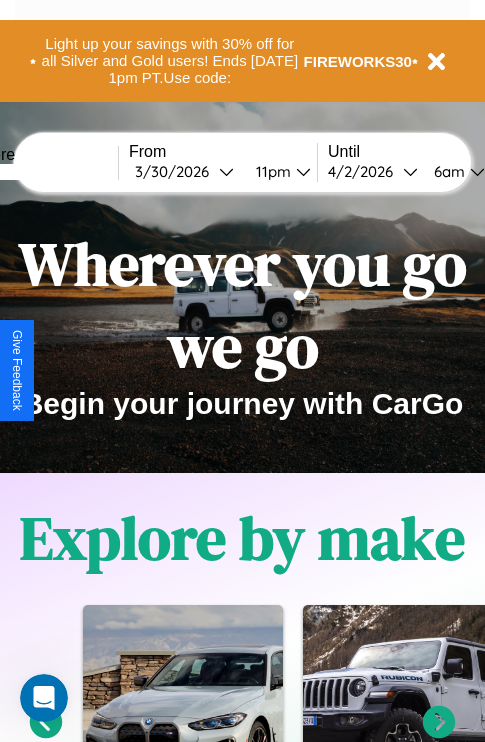 scroll, scrollTop: 0, scrollLeft: 68, axis: horizontal 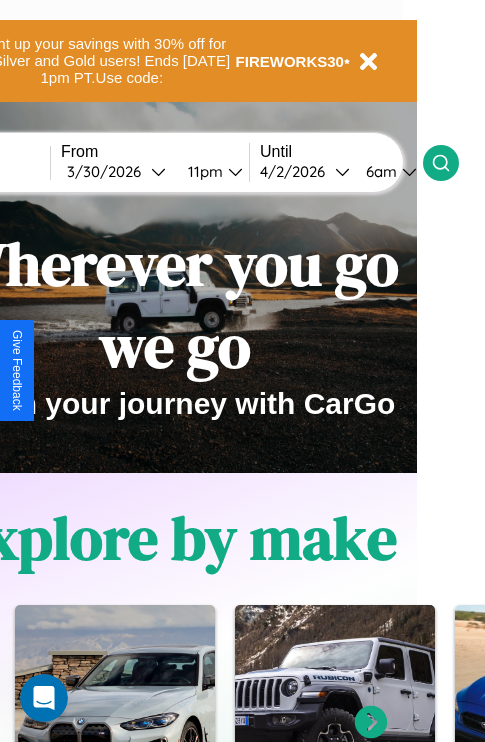 click 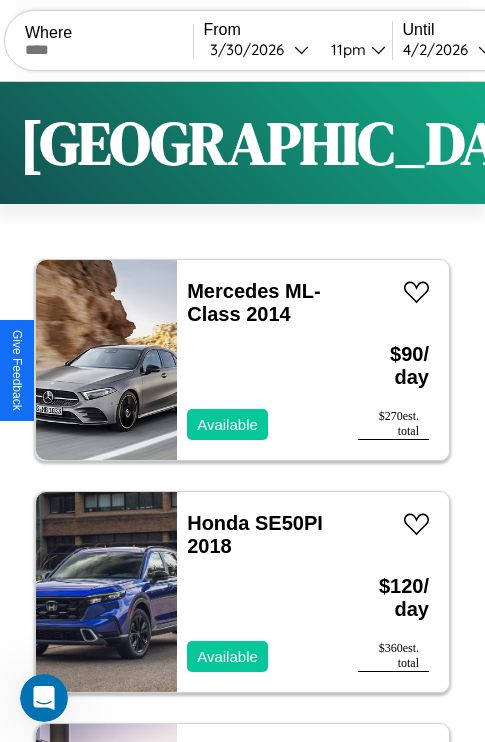 scroll, scrollTop: 33, scrollLeft: 0, axis: vertical 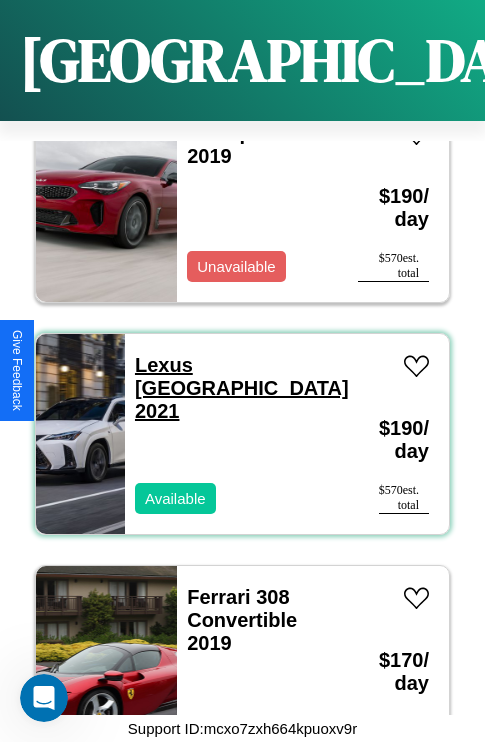 click on "Lexus   [GEOGRAPHIC_DATA]   2021" at bounding box center [242, 388] 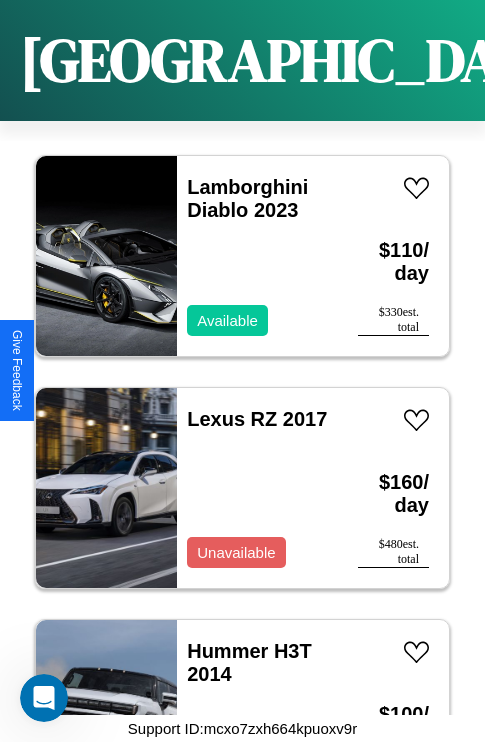 scroll, scrollTop: 30931, scrollLeft: 0, axis: vertical 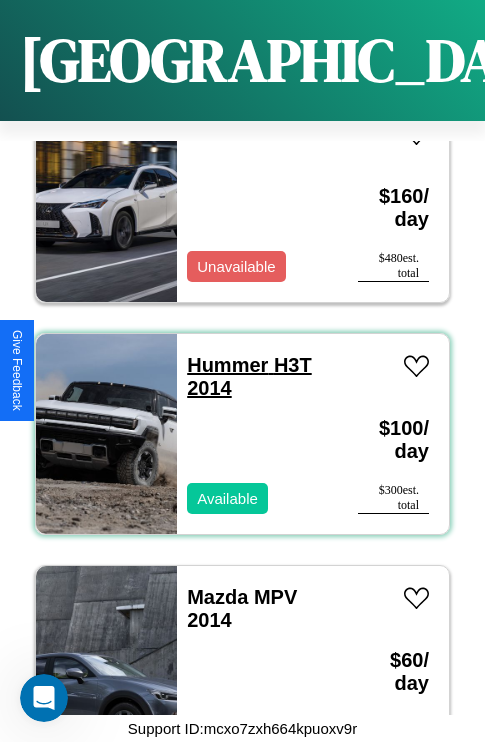 click on "Hummer   H3T   2014" at bounding box center [249, 376] 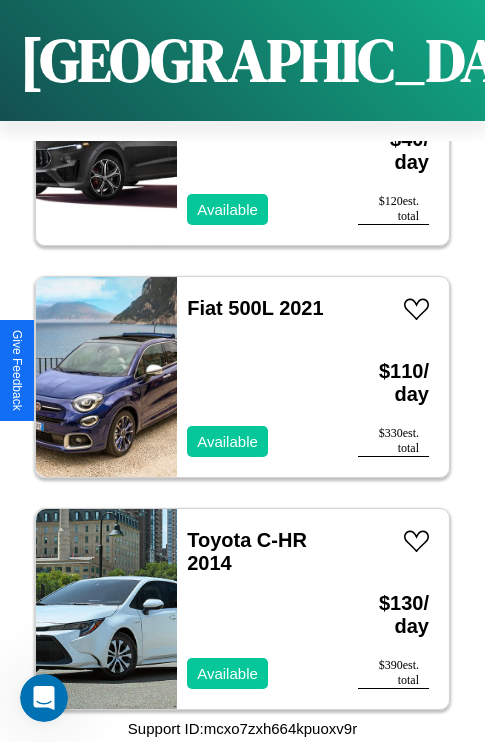 scroll, scrollTop: 29539, scrollLeft: 0, axis: vertical 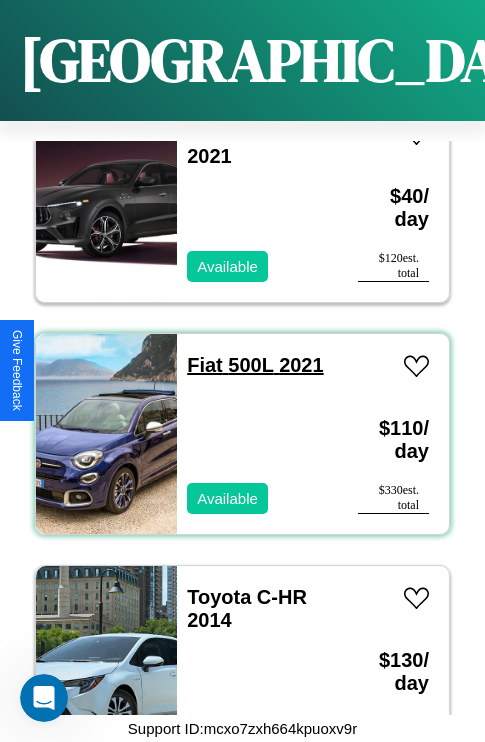 click on "Fiat   500L   2021" at bounding box center (255, 365) 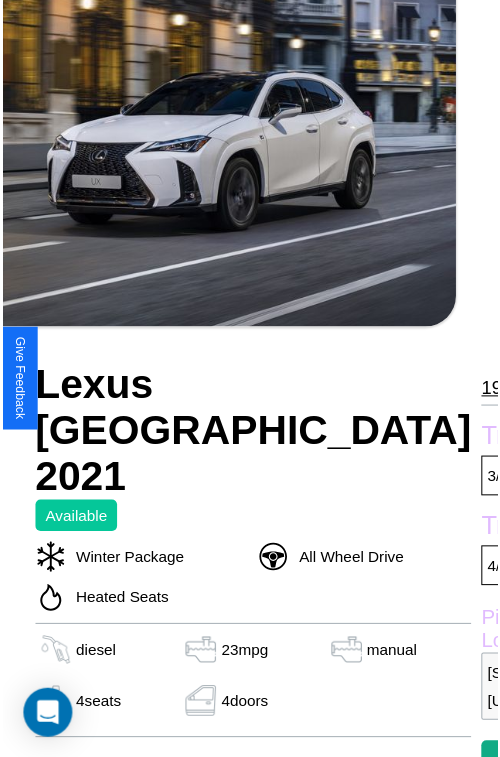 scroll, scrollTop: 221, scrollLeft: 72, axis: both 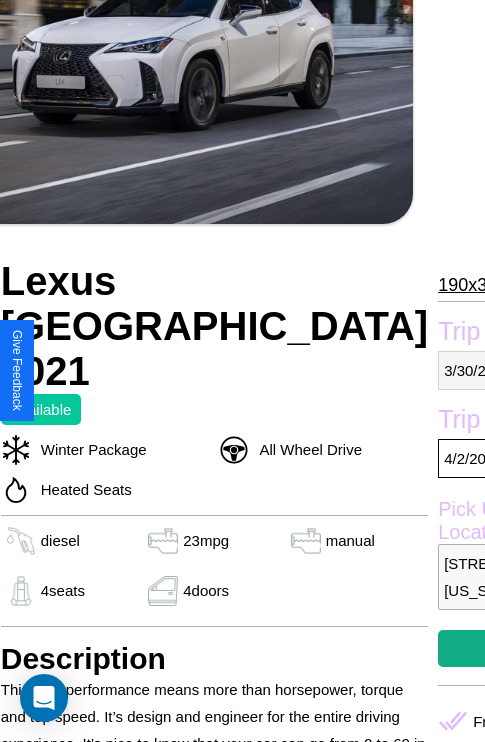 click on "3 / 30 / 2026" at bounding box center (552, 370) 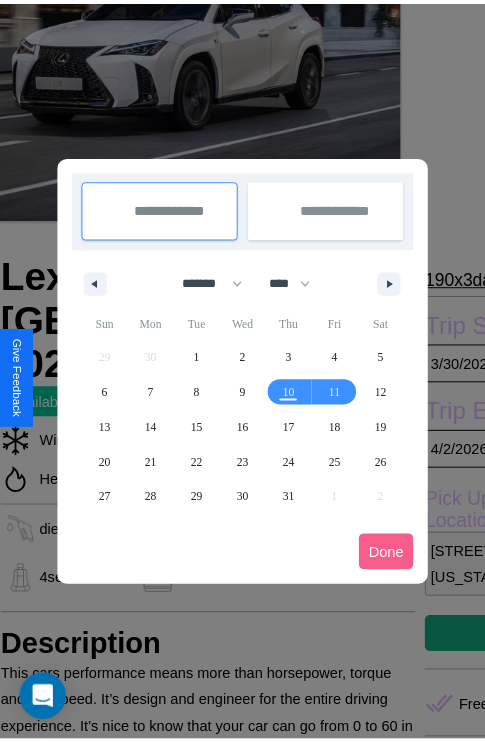 scroll, scrollTop: 0, scrollLeft: 72, axis: horizontal 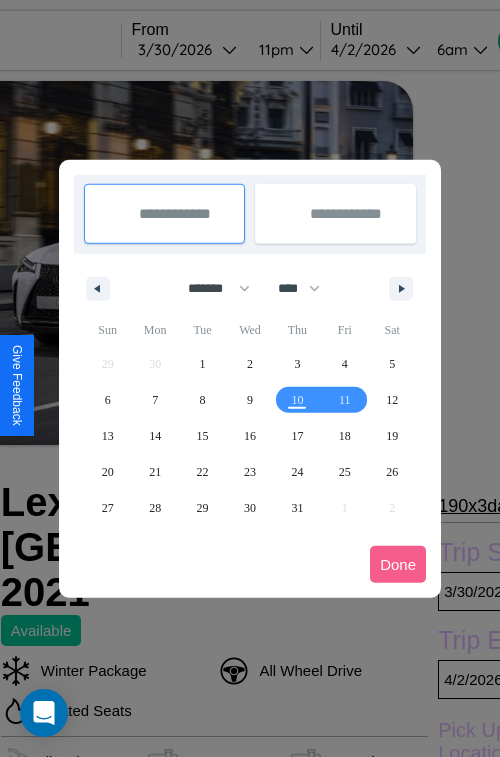 click at bounding box center (250, 378) 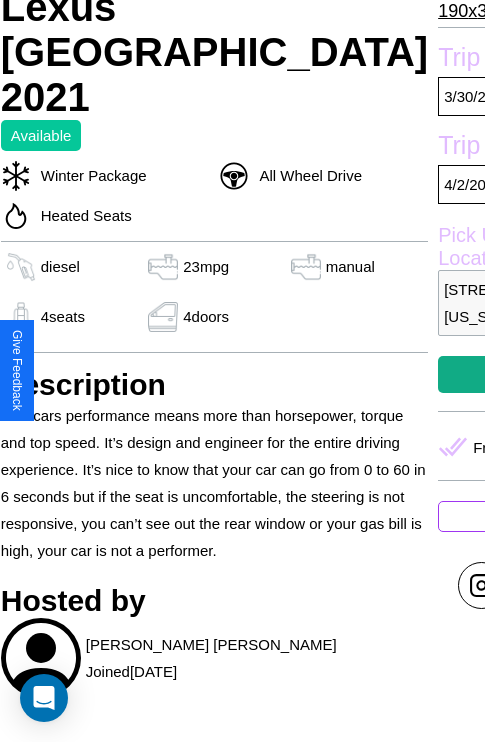 scroll, scrollTop: 499, scrollLeft: 72, axis: both 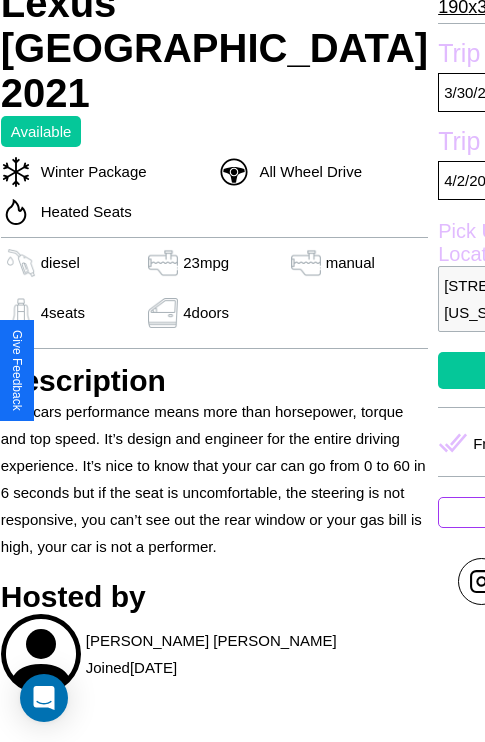 click on "Checkout" at bounding box center (552, 370) 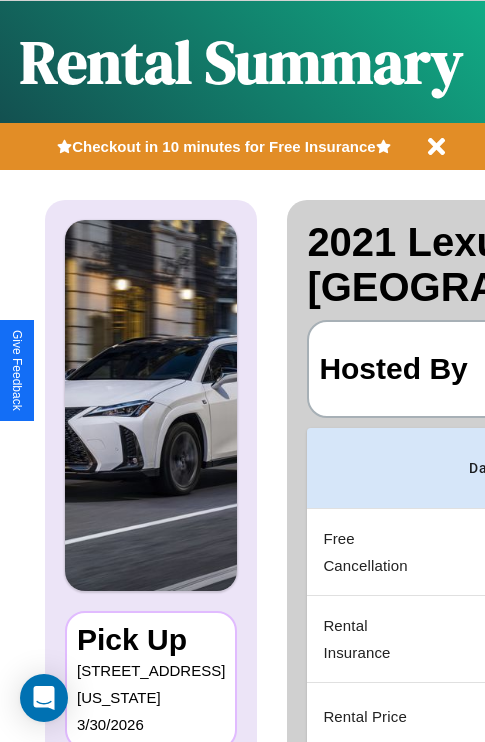 scroll, scrollTop: 0, scrollLeft: 387, axis: horizontal 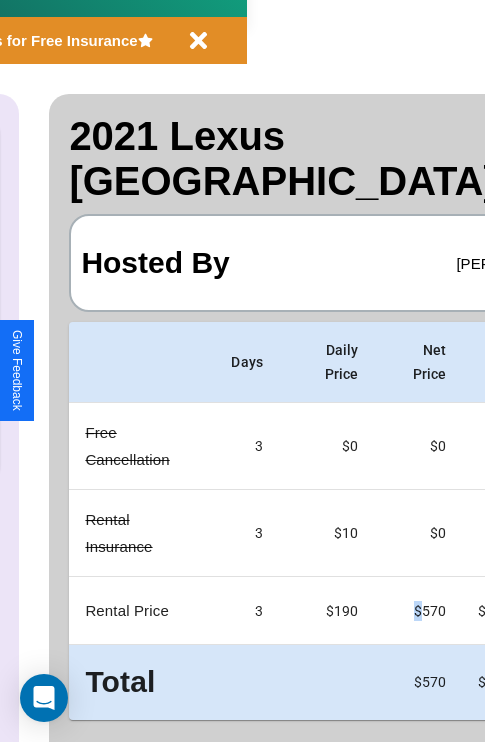 click on "Back" at bounding box center [166, 768] 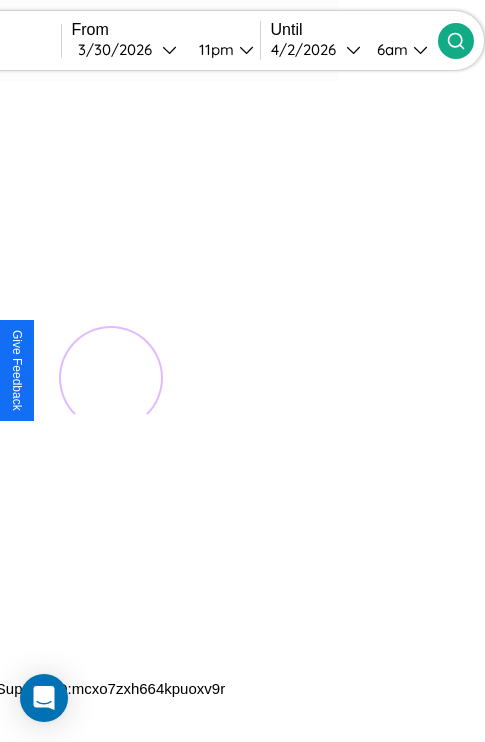 scroll, scrollTop: 0, scrollLeft: 0, axis: both 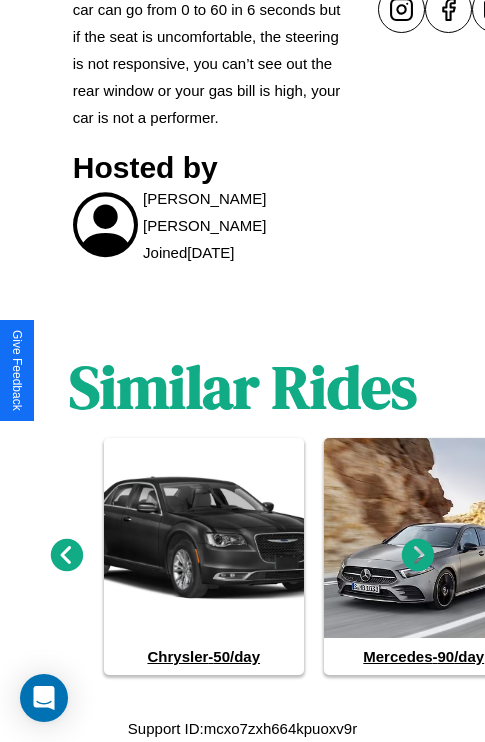 click 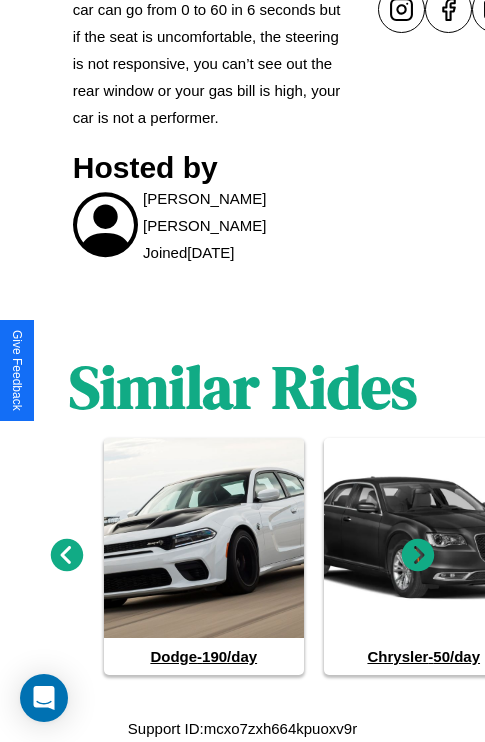 click 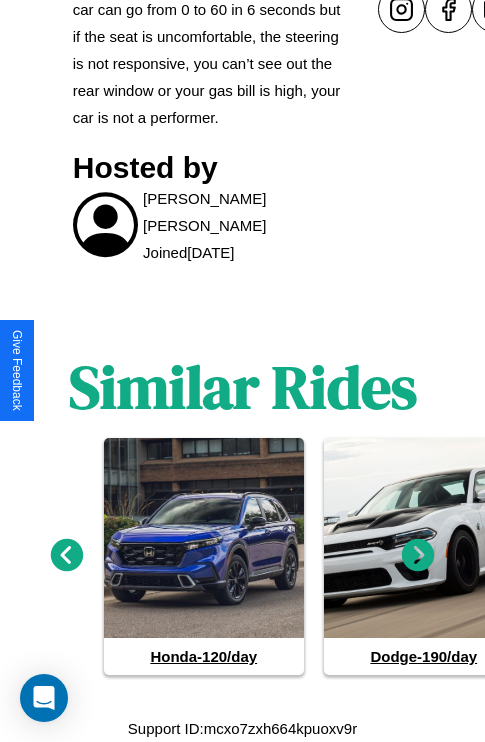 click 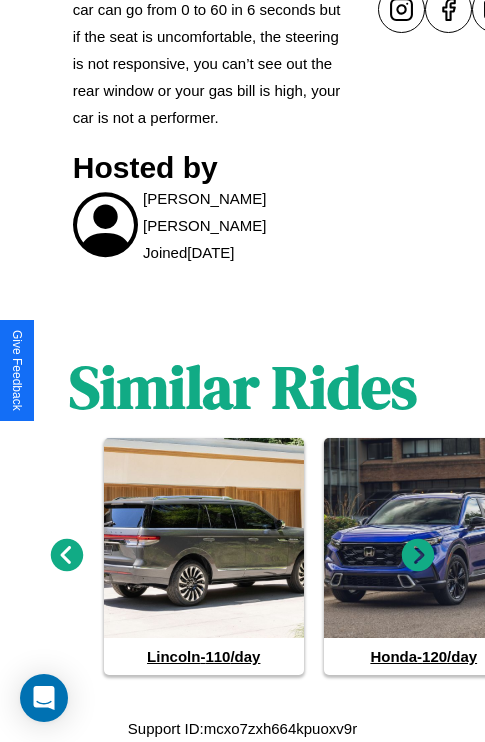 click 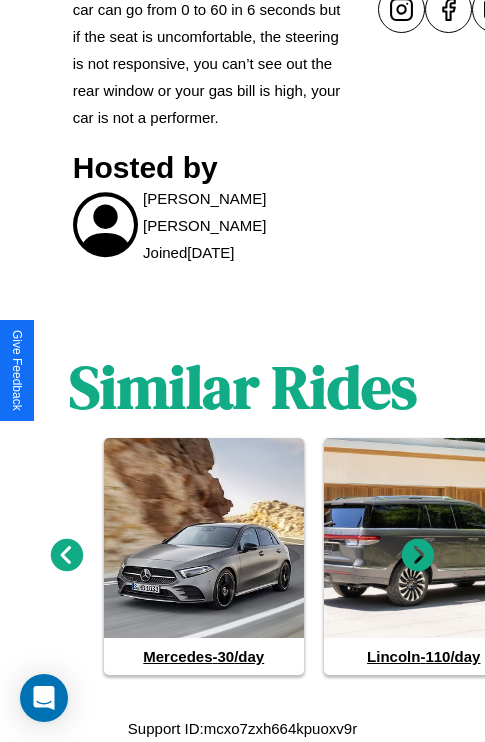 click 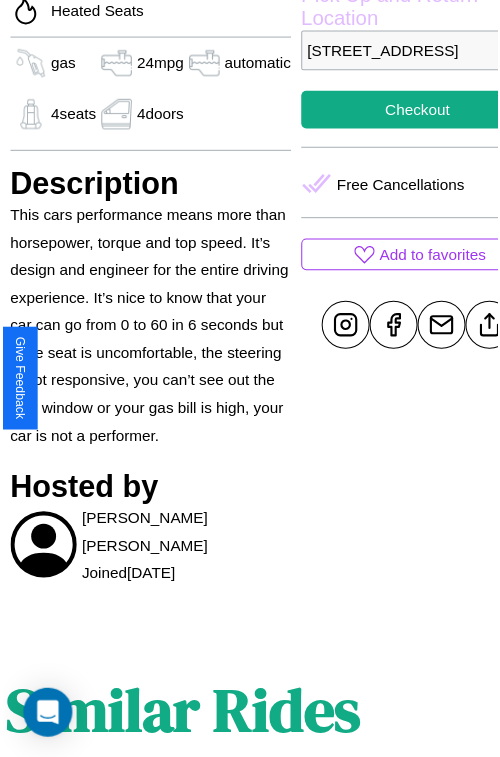 scroll, scrollTop: 640, scrollLeft: 84, axis: both 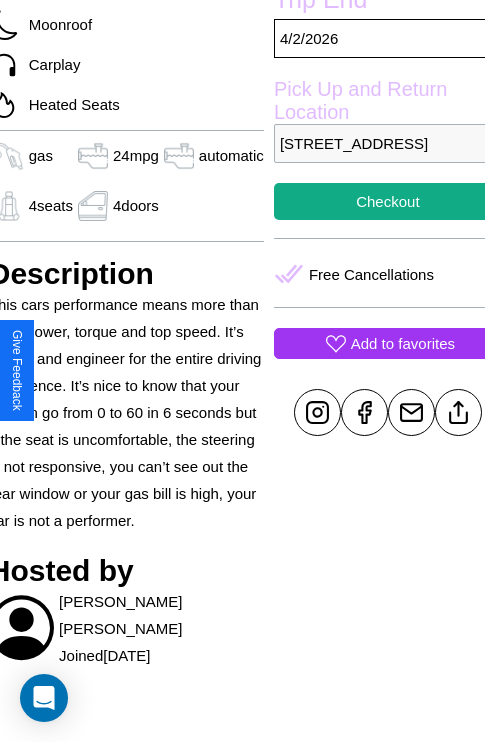 click on "Add to favorites" at bounding box center [403, 343] 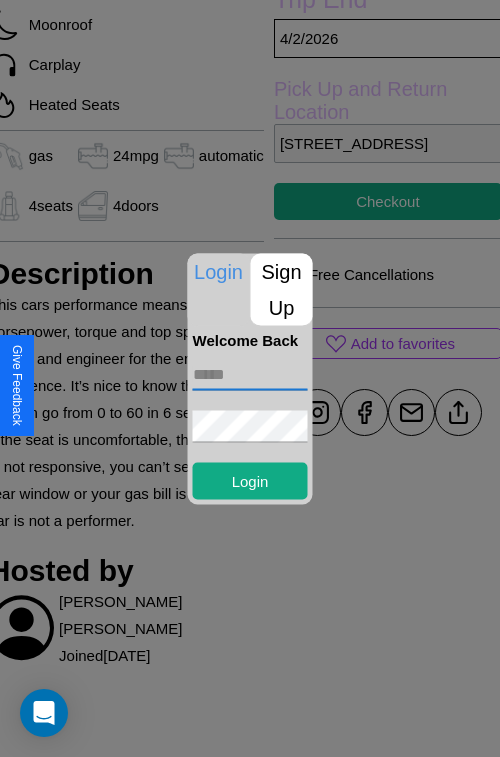 click at bounding box center (250, 374) 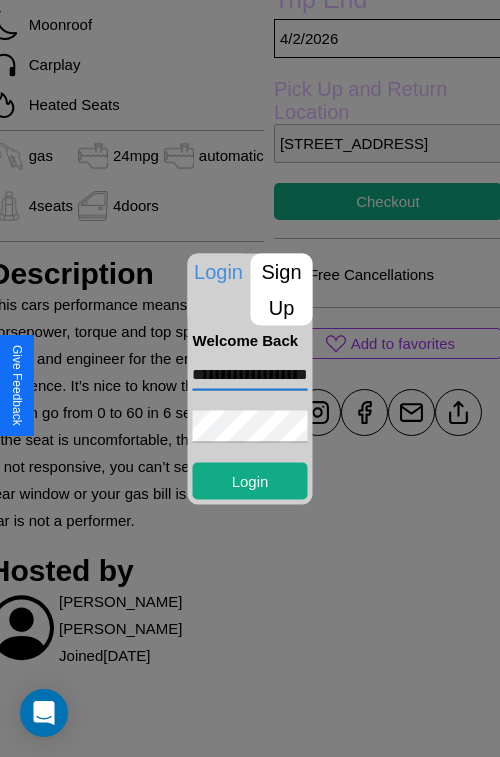 scroll, scrollTop: 0, scrollLeft: 55, axis: horizontal 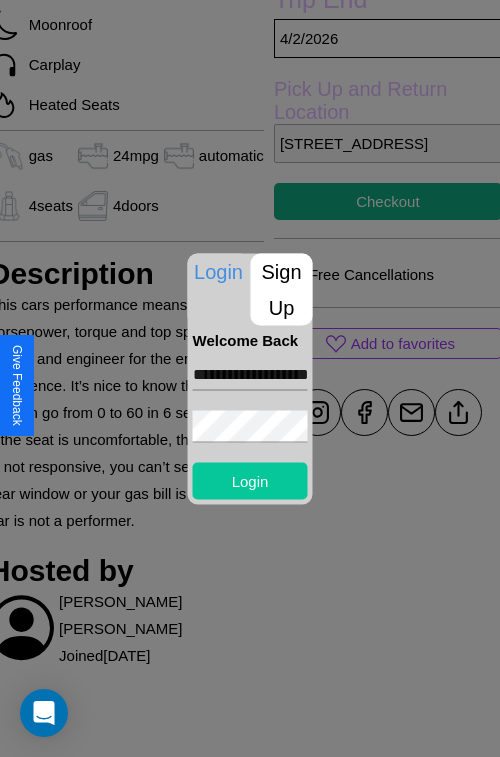 click on "Login" at bounding box center (250, 480) 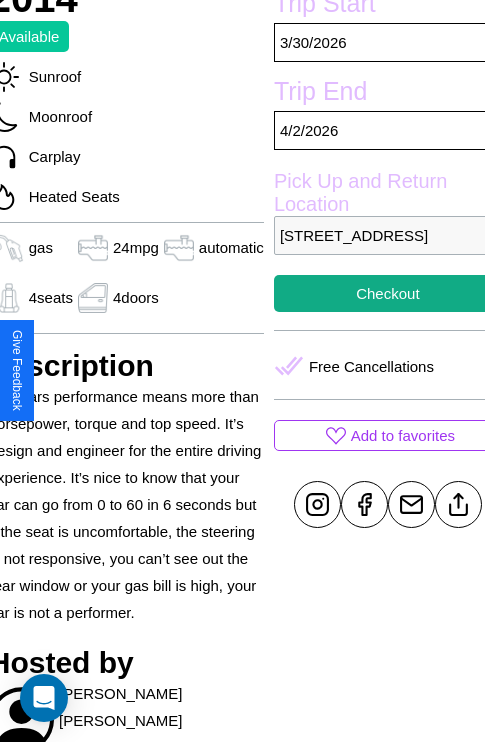 scroll, scrollTop: 498, scrollLeft: 84, axis: both 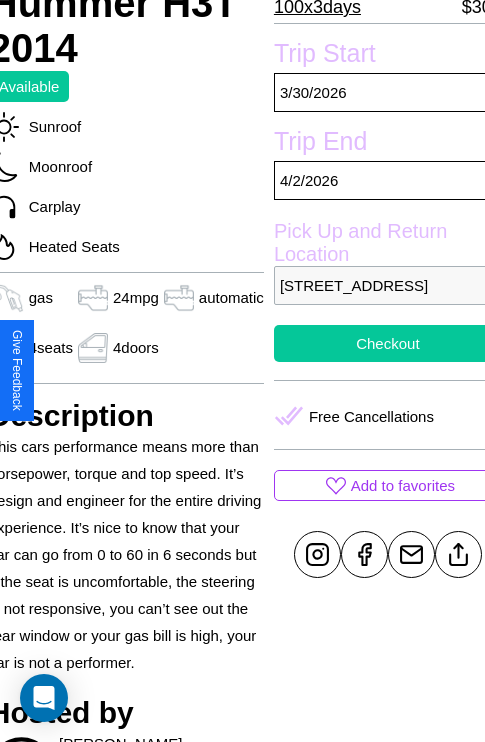 click on "Checkout" at bounding box center (388, 343) 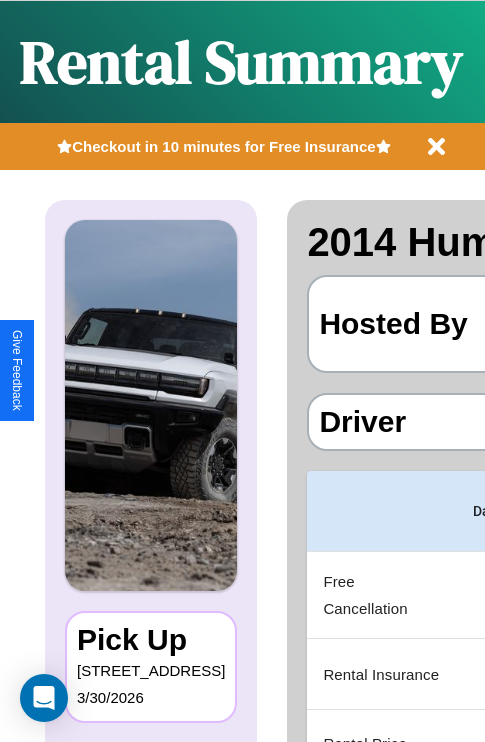 scroll, scrollTop: 0, scrollLeft: 378, axis: horizontal 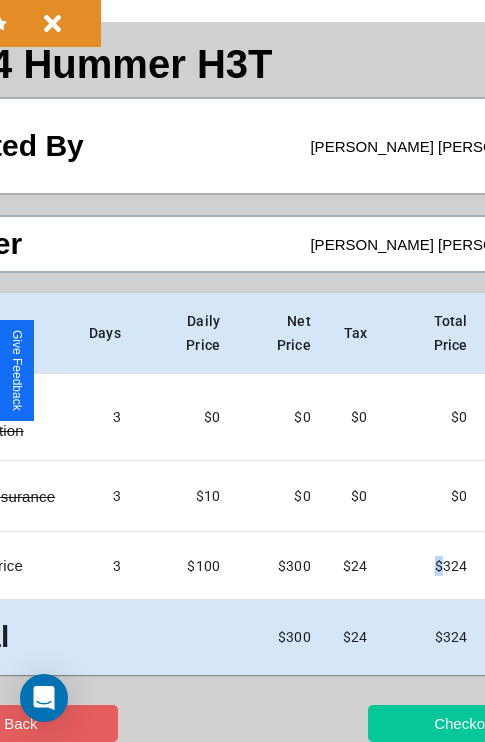 click on "Checkout" at bounding box center (465, 723) 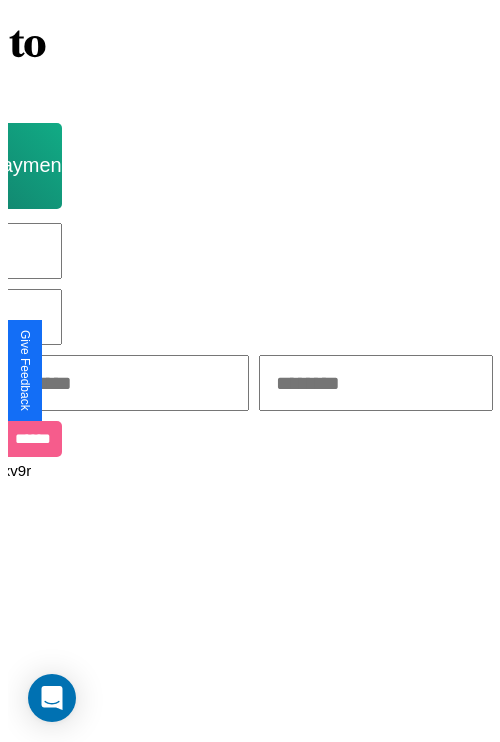 scroll, scrollTop: 0, scrollLeft: 0, axis: both 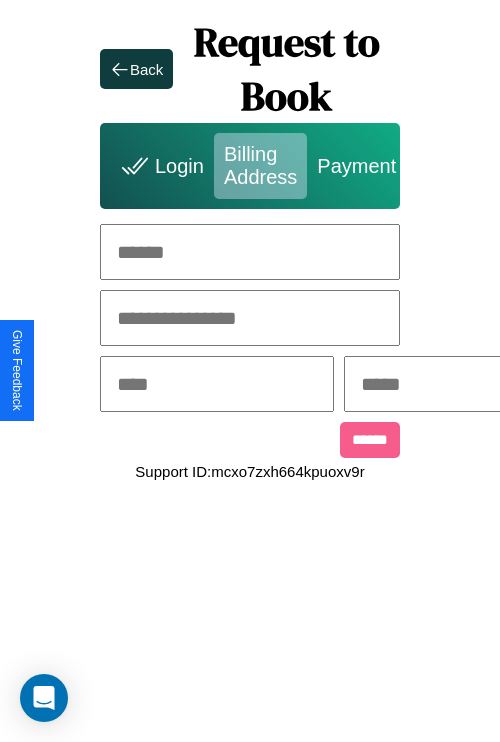 click at bounding box center (250, 252) 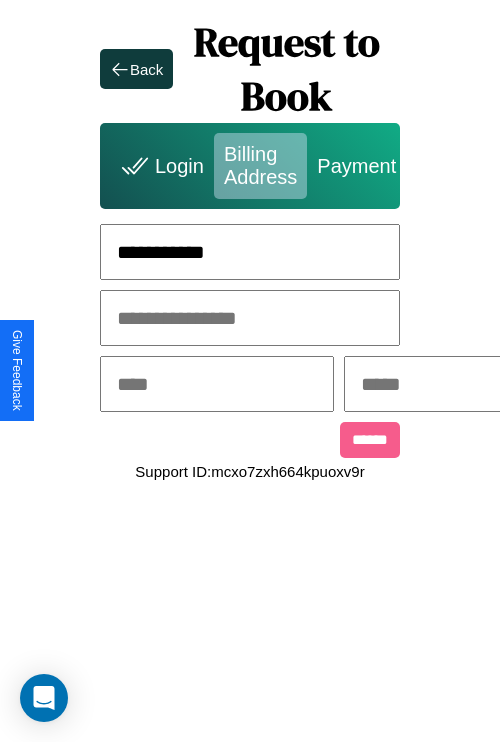 type on "**********" 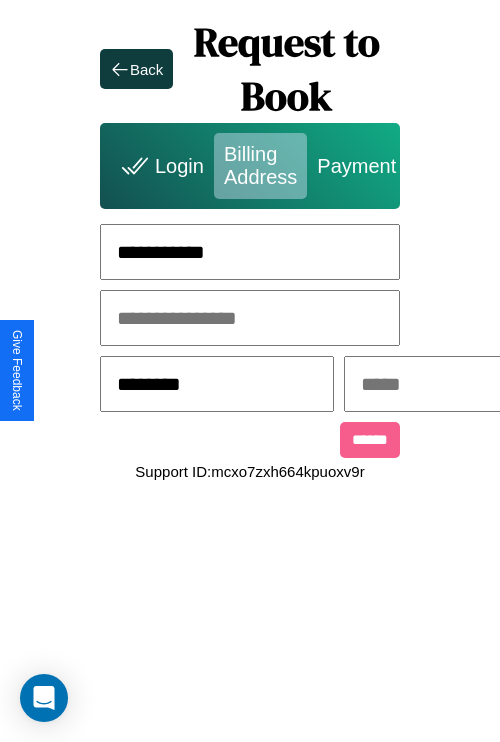 type on "********" 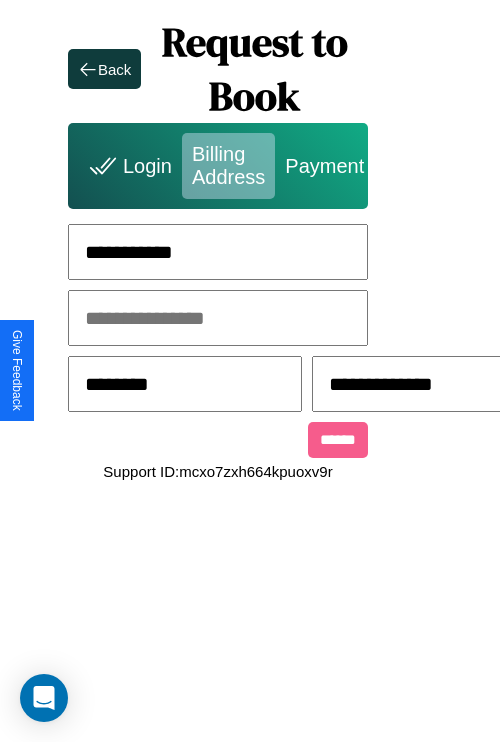 scroll, scrollTop: 0, scrollLeft: 517, axis: horizontal 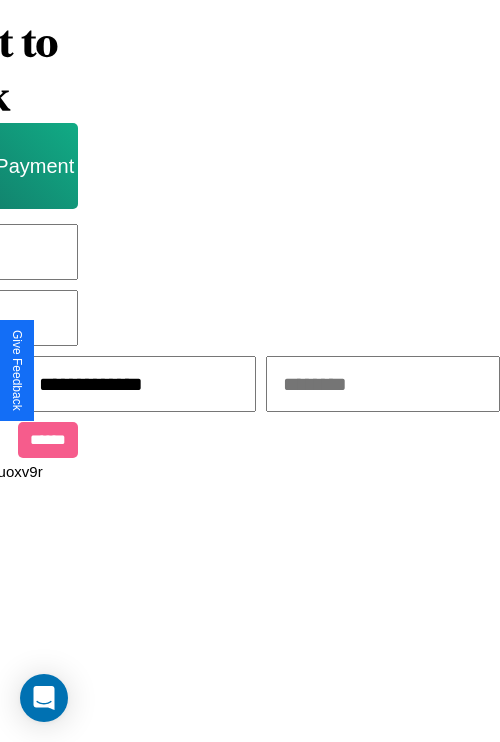 type on "**********" 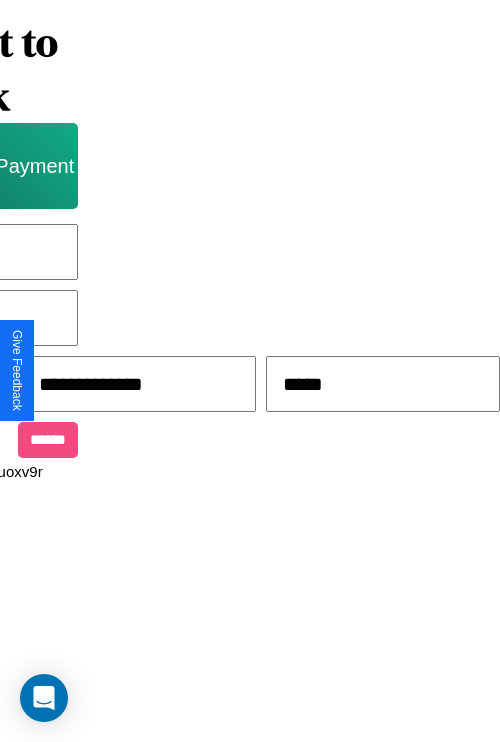 type on "*****" 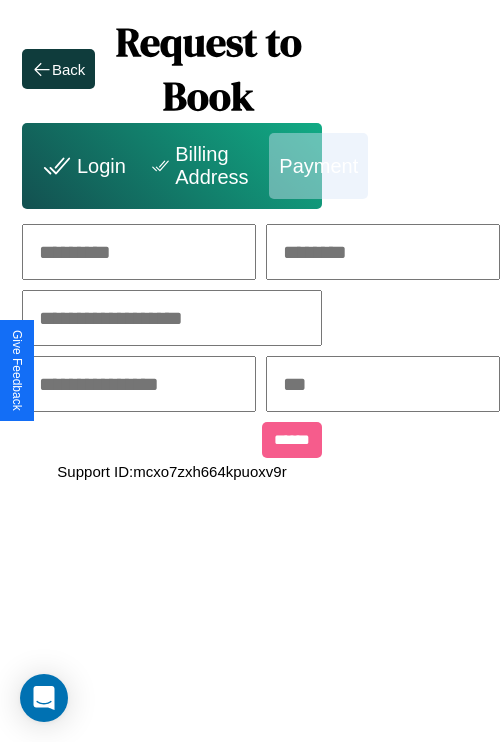 scroll, scrollTop: 0, scrollLeft: 208, axis: horizontal 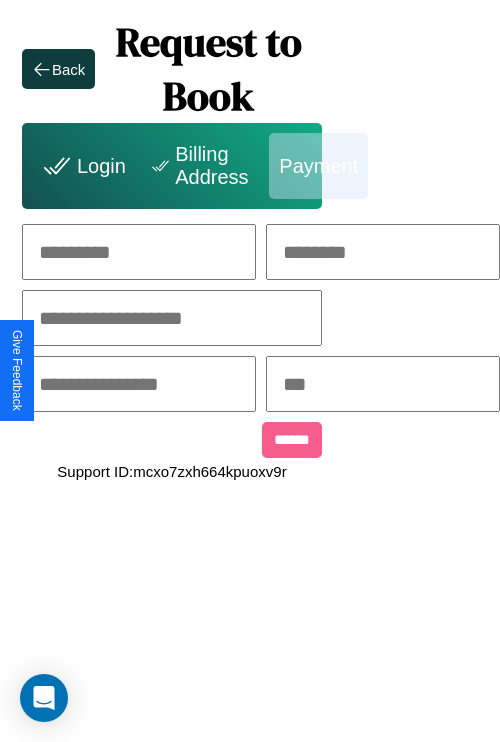 click at bounding box center [139, 252] 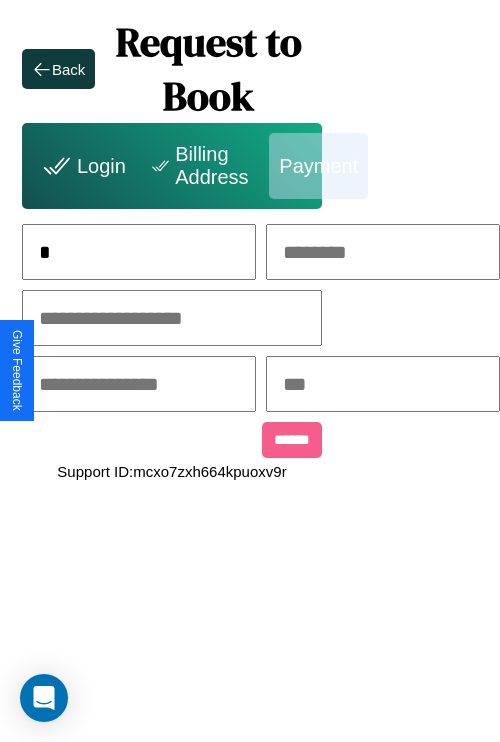 scroll, scrollTop: 0, scrollLeft: 130, axis: horizontal 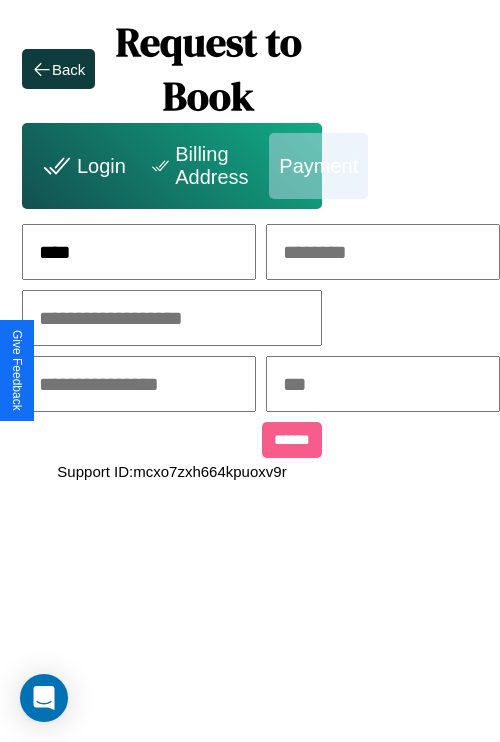 type on "****" 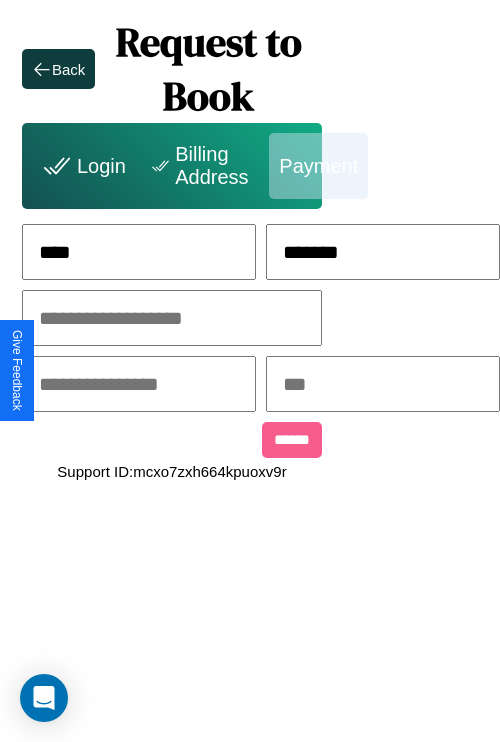 type on "*******" 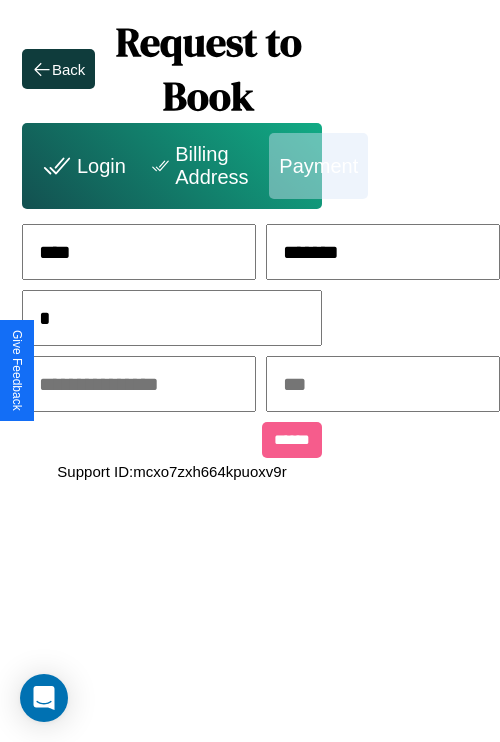 scroll, scrollTop: 0, scrollLeft: 128, axis: horizontal 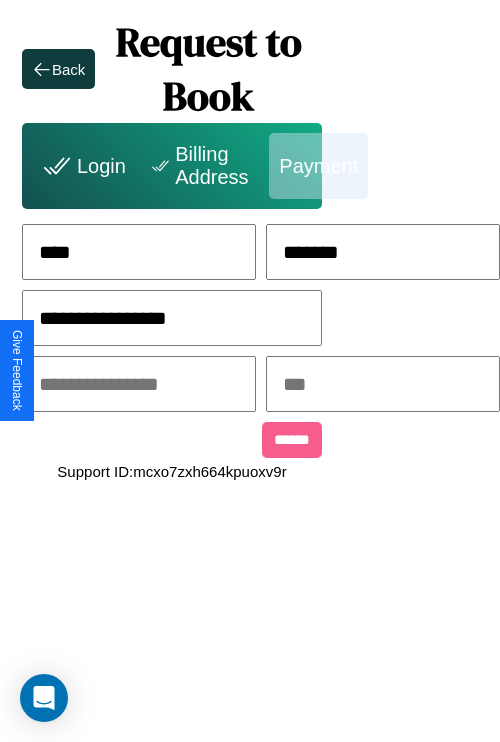type on "**********" 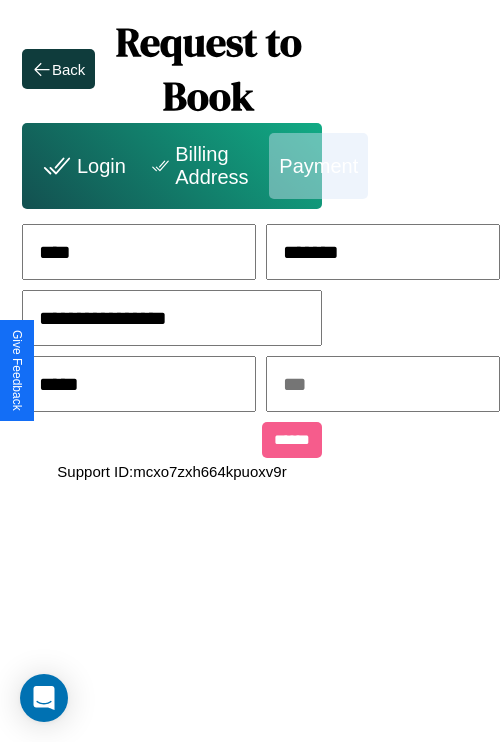 type on "*****" 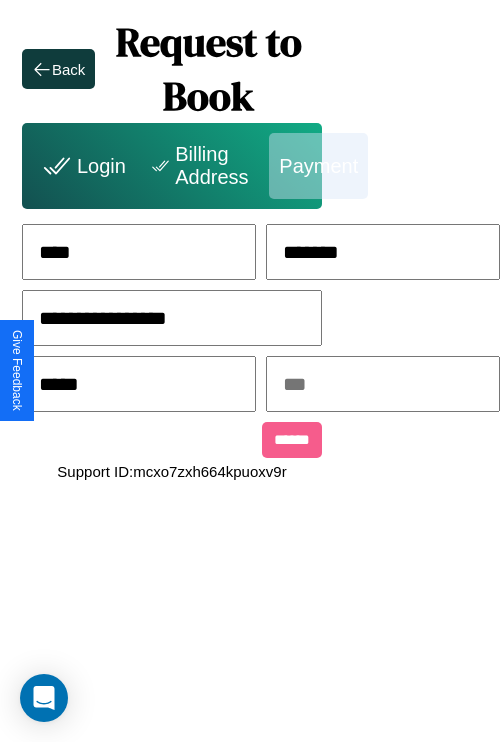 click at bounding box center (383, 384) 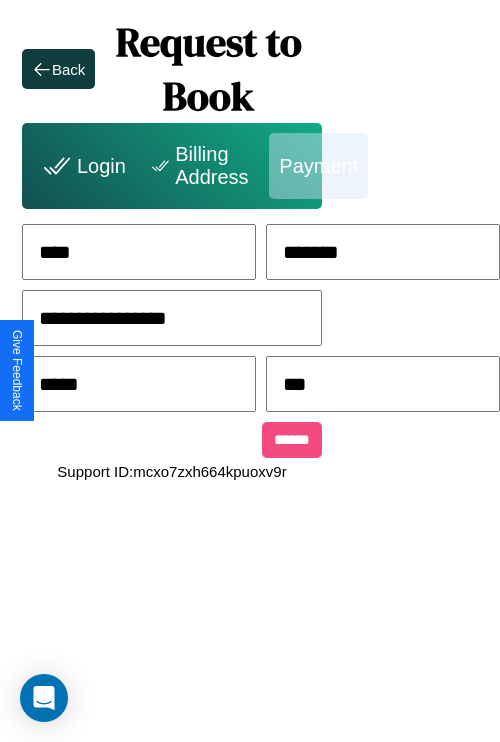 type on "***" 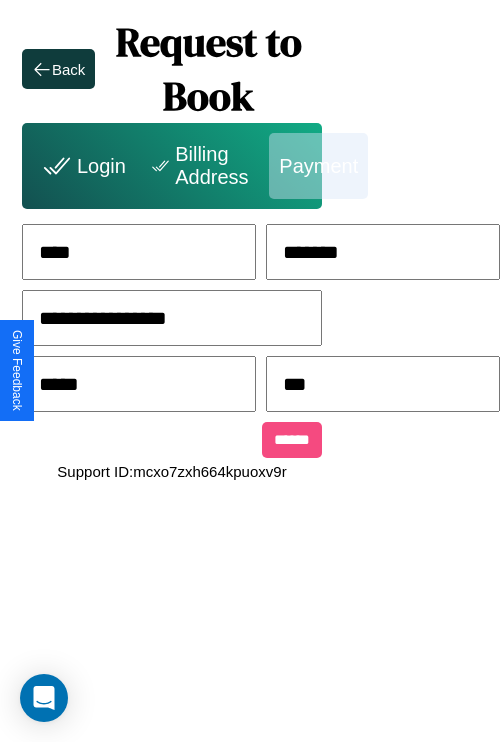 click on "******" at bounding box center (292, 440) 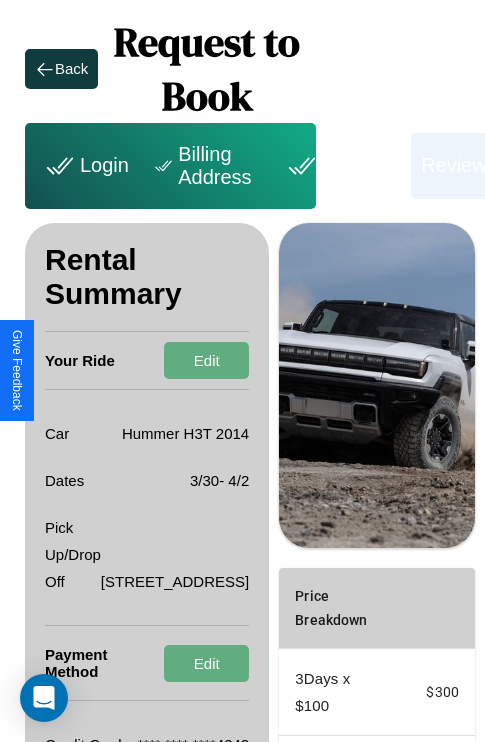 scroll, scrollTop: 328, scrollLeft: 72, axis: both 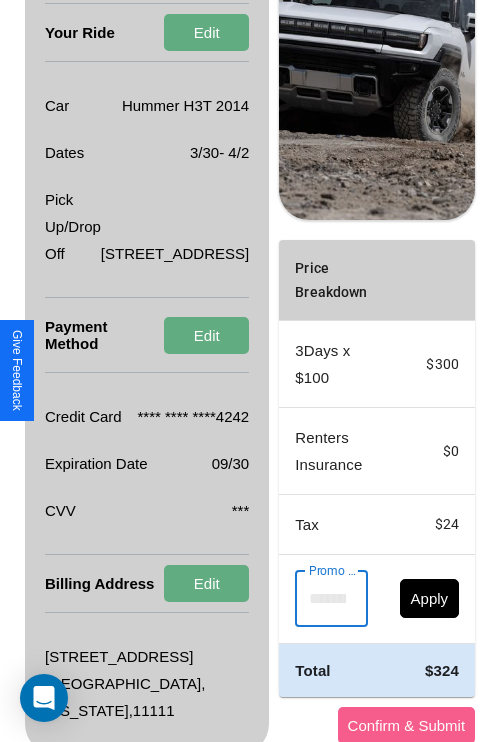 click on "Promo Code" at bounding box center [320, 599] 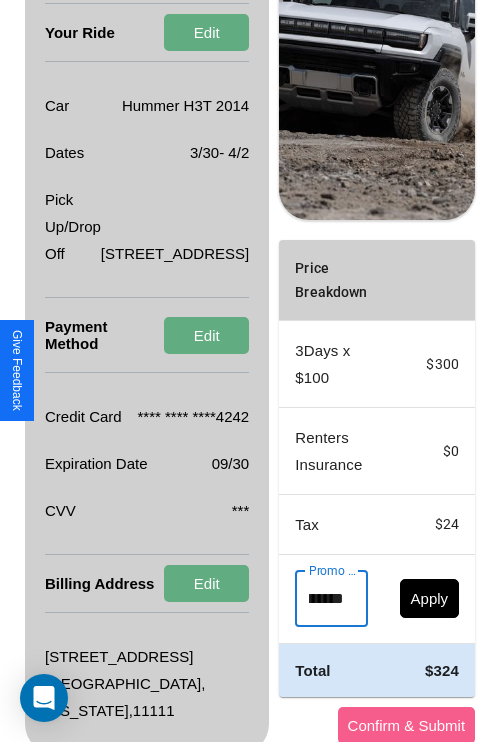 scroll, scrollTop: 0, scrollLeft: 71, axis: horizontal 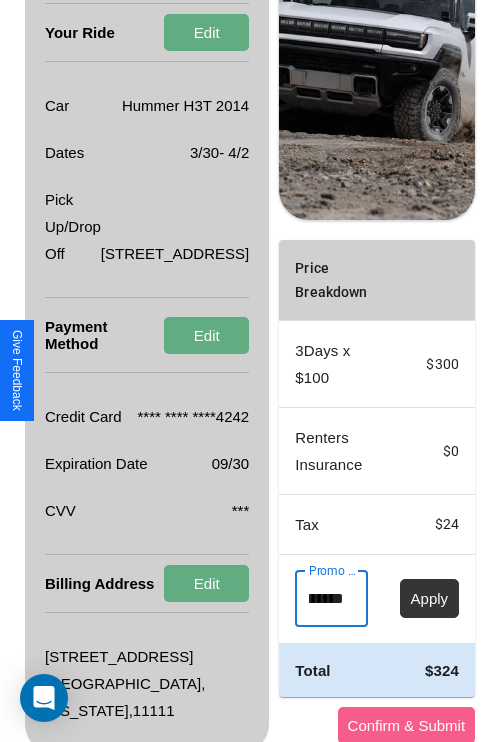 type on "**********" 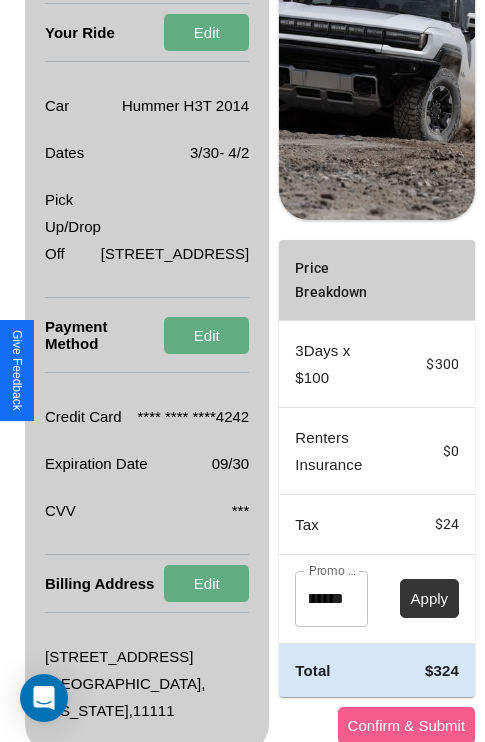 scroll, scrollTop: 0, scrollLeft: 0, axis: both 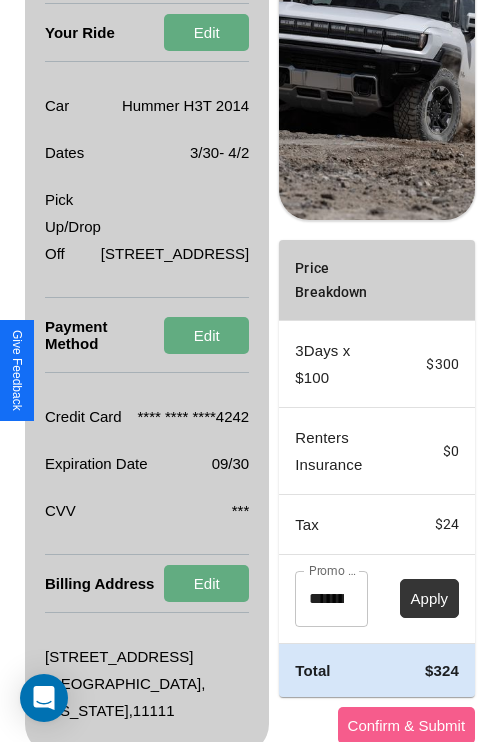 click on "Apply" at bounding box center [430, 598] 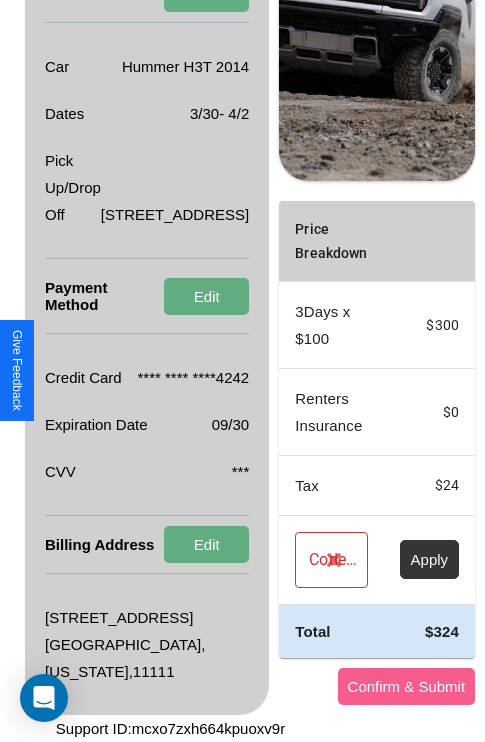 scroll, scrollTop: 482, scrollLeft: 72, axis: both 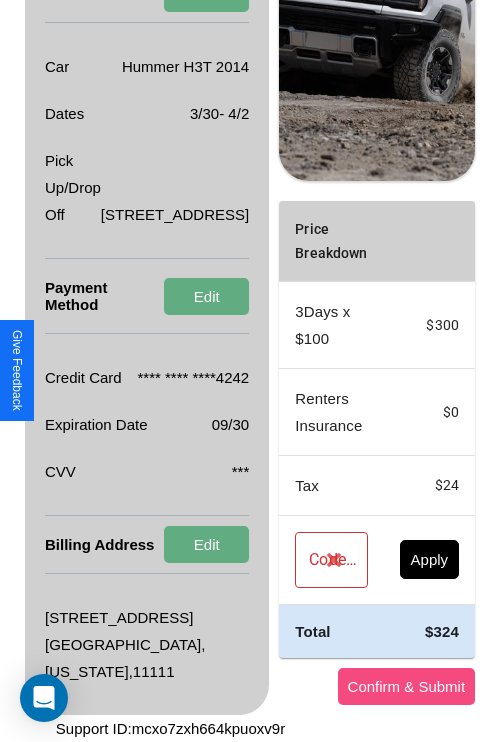 click on "Confirm & Submit" at bounding box center (407, 686) 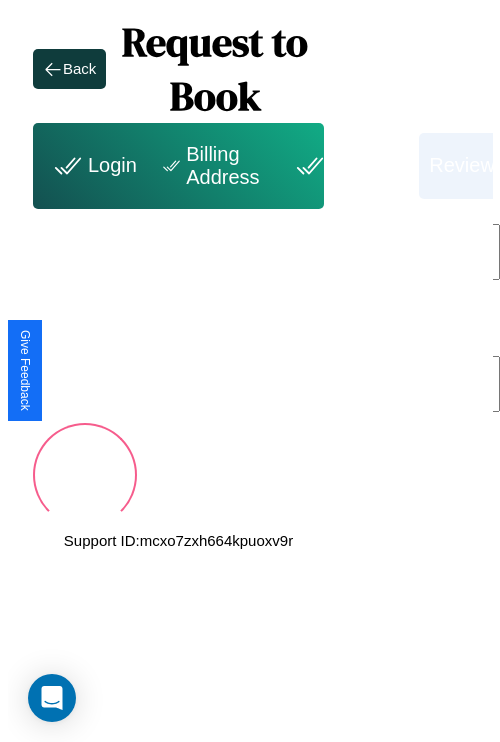scroll, scrollTop: 0, scrollLeft: 72, axis: horizontal 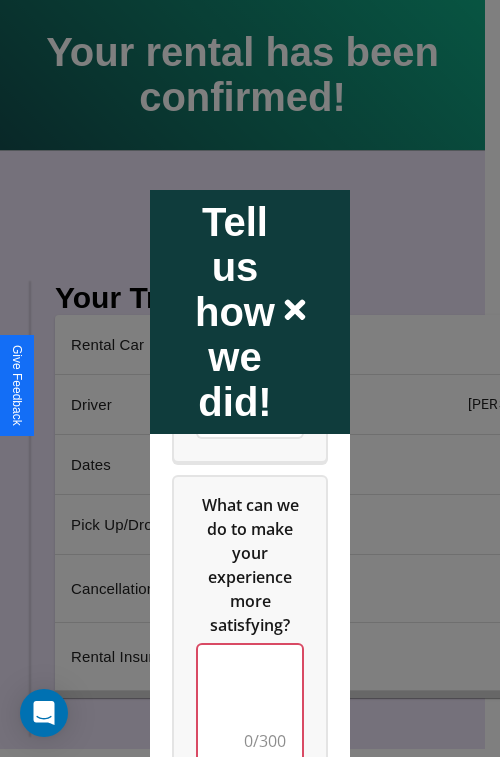 click at bounding box center [250, 704] 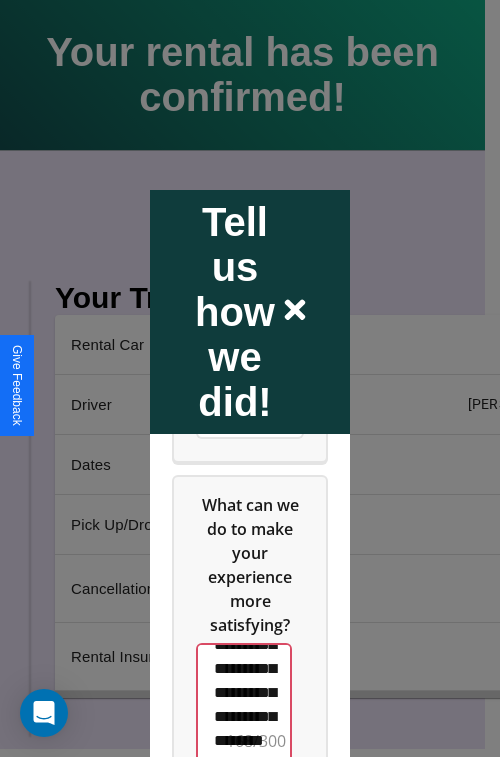 scroll, scrollTop: 708, scrollLeft: 0, axis: vertical 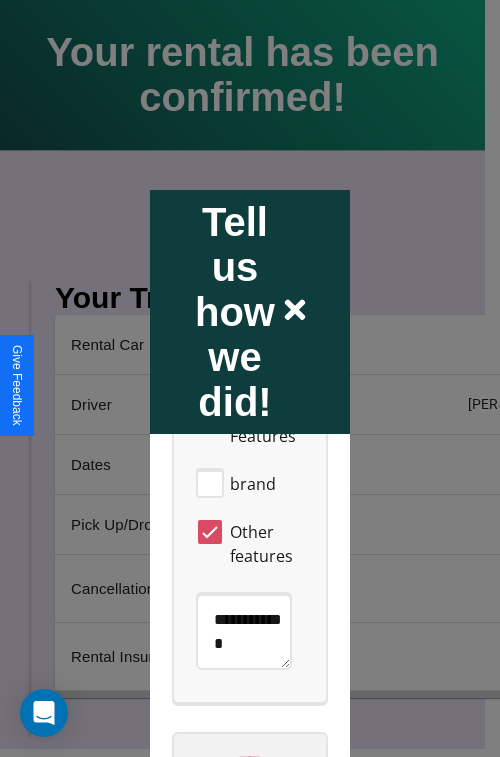 type on "**********" 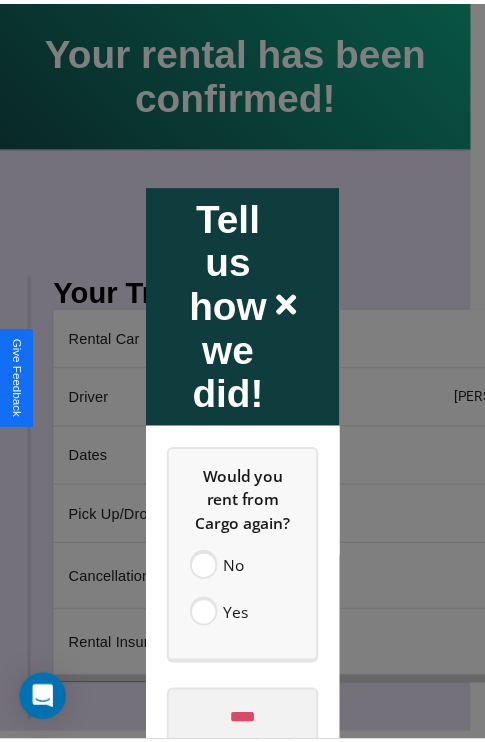 scroll, scrollTop: 0, scrollLeft: 0, axis: both 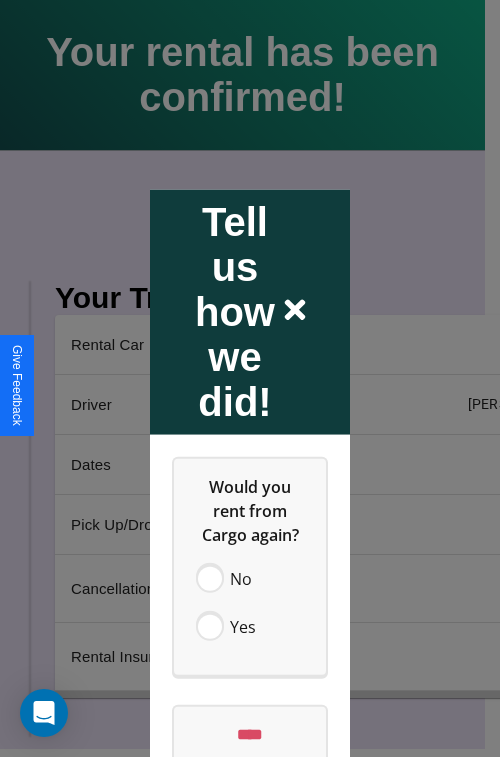 click at bounding box center (250, 378) 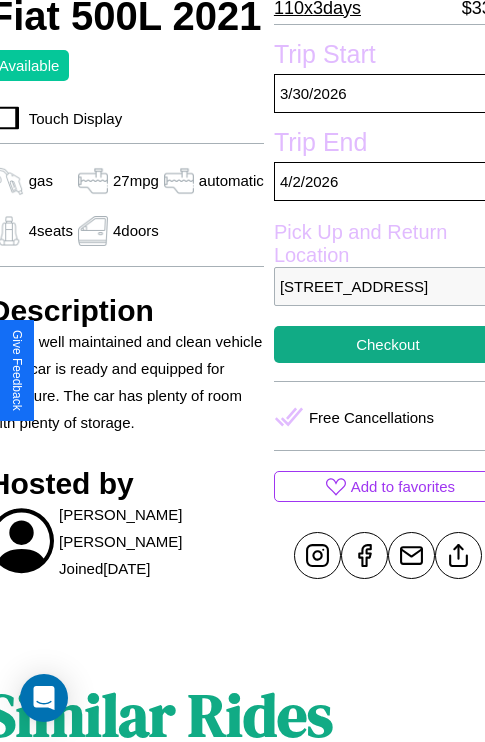 scroll, scrollTop: 499, scrollLeft: 84, axis: both 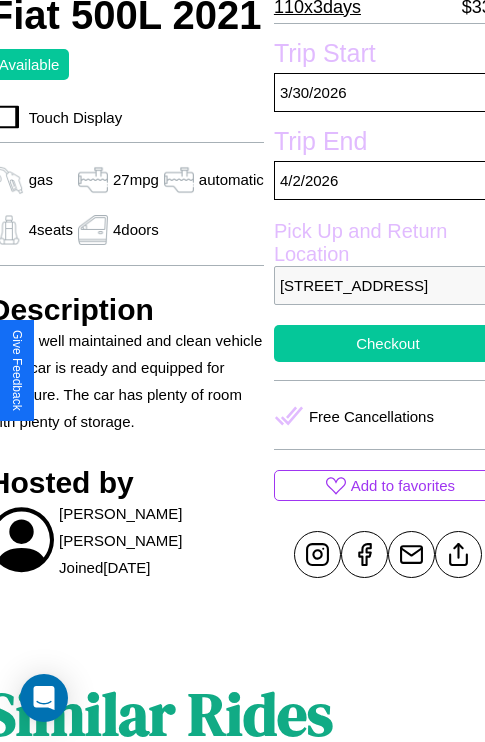 click on "Checkout" at bounding box center [388, 343] 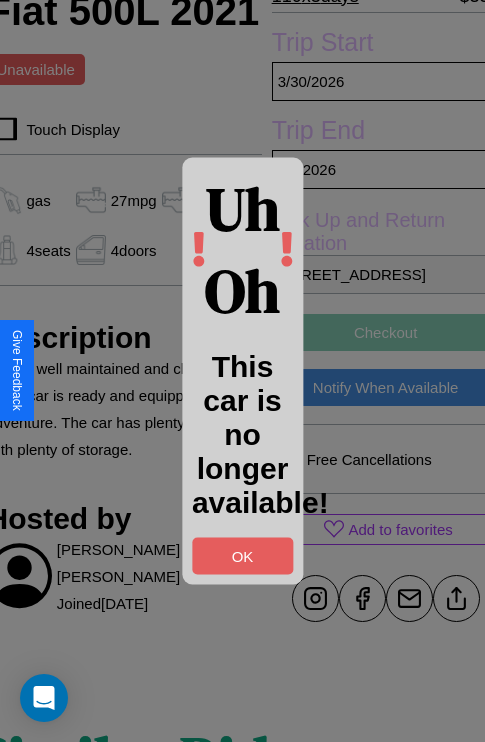 scroll, scrollTop: 507, scrollLeft: 84, axis: both 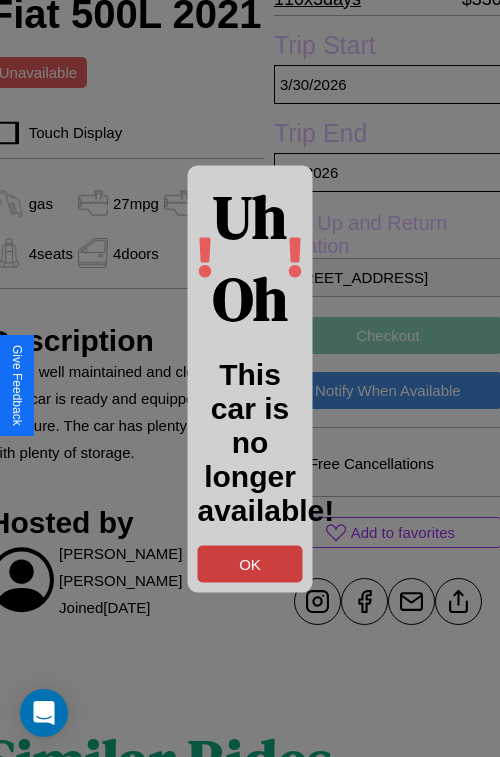 click on "OK" at bounding box center [250, 563] 